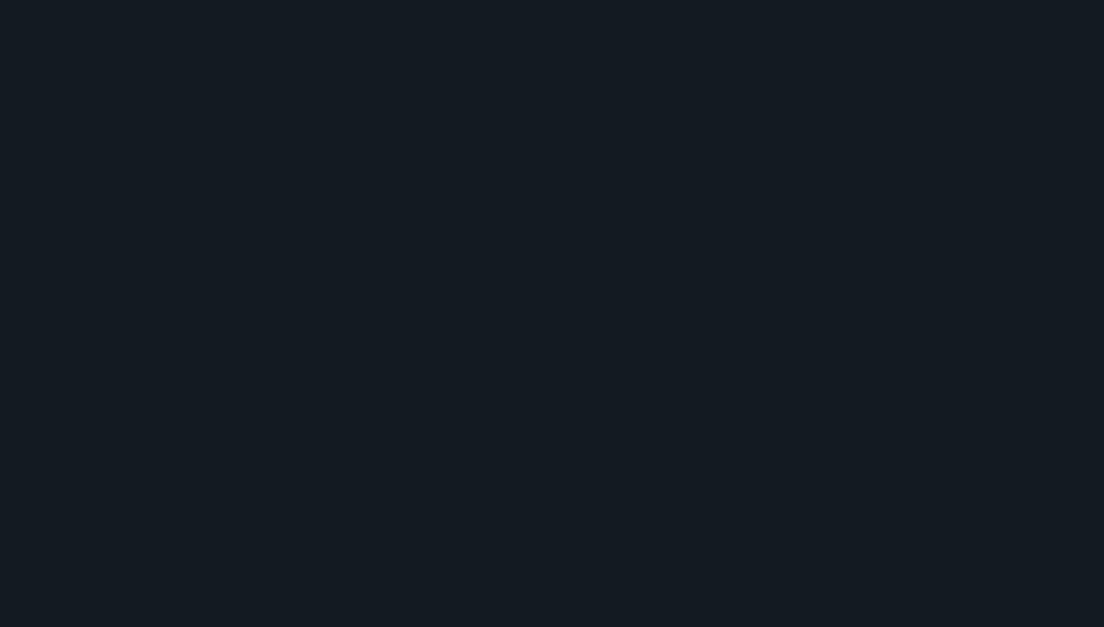 scroll, scrollTop: 0, scrollLeft: 0, axis: both 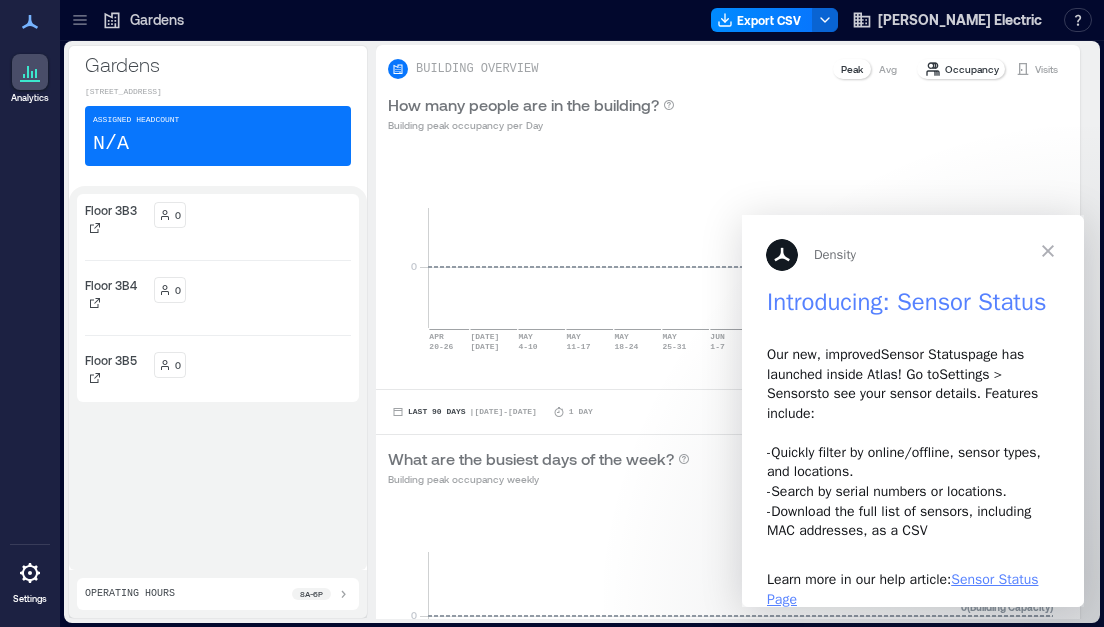 click at bounding box center [1048, 251] 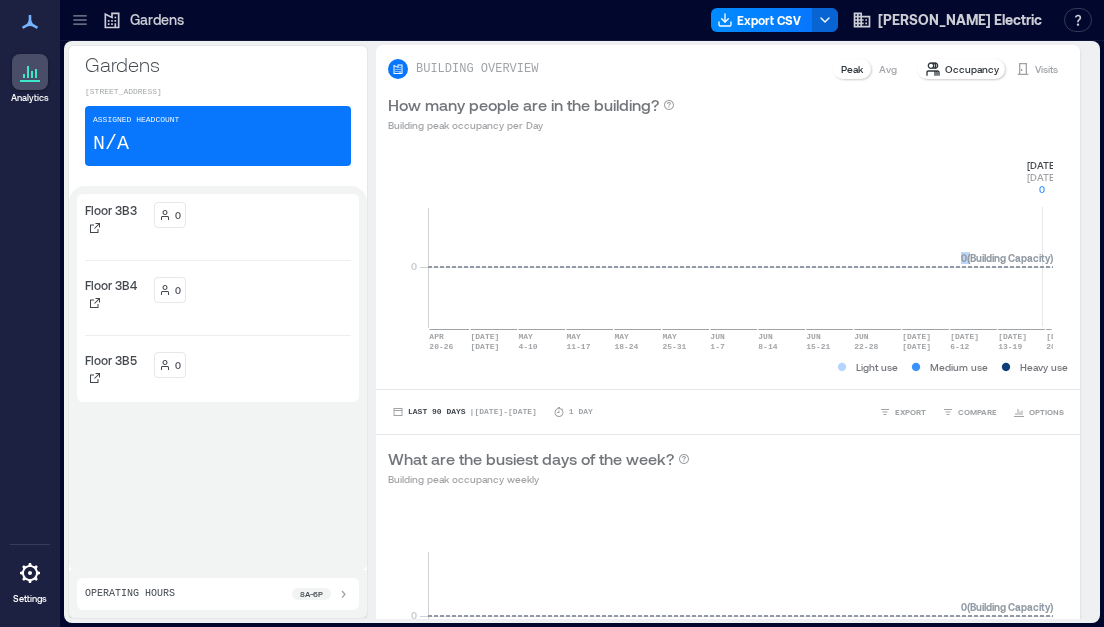 click 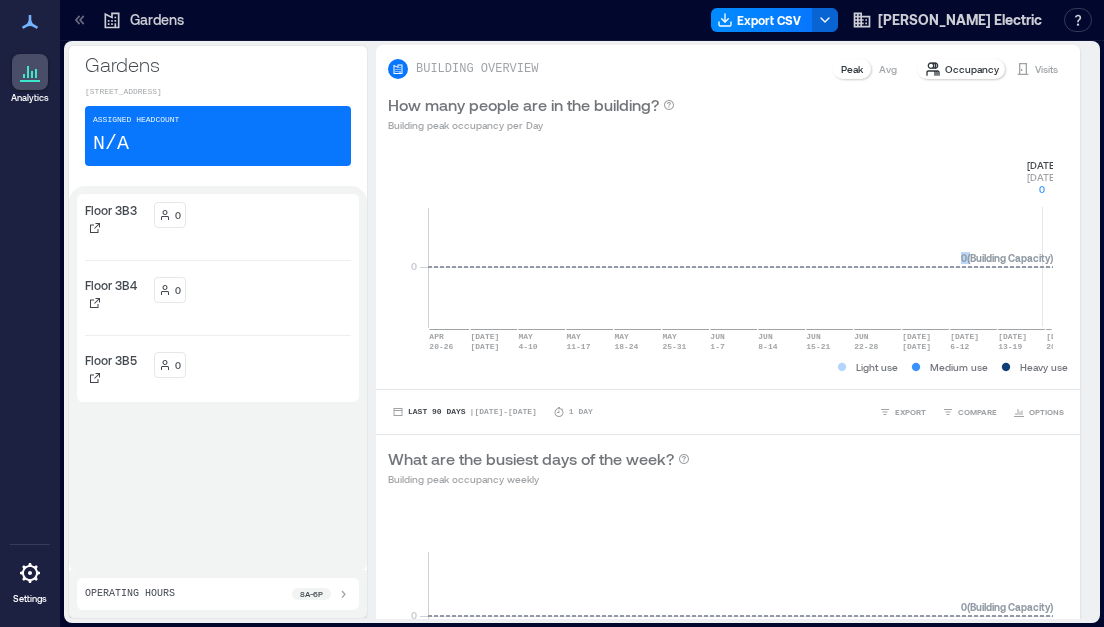 click 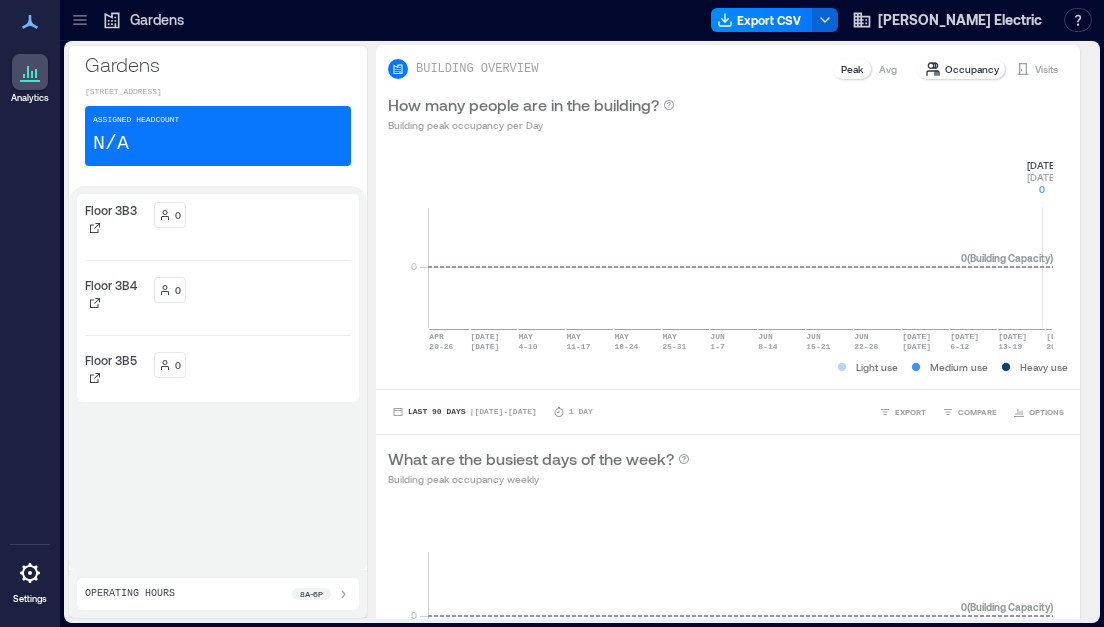 click 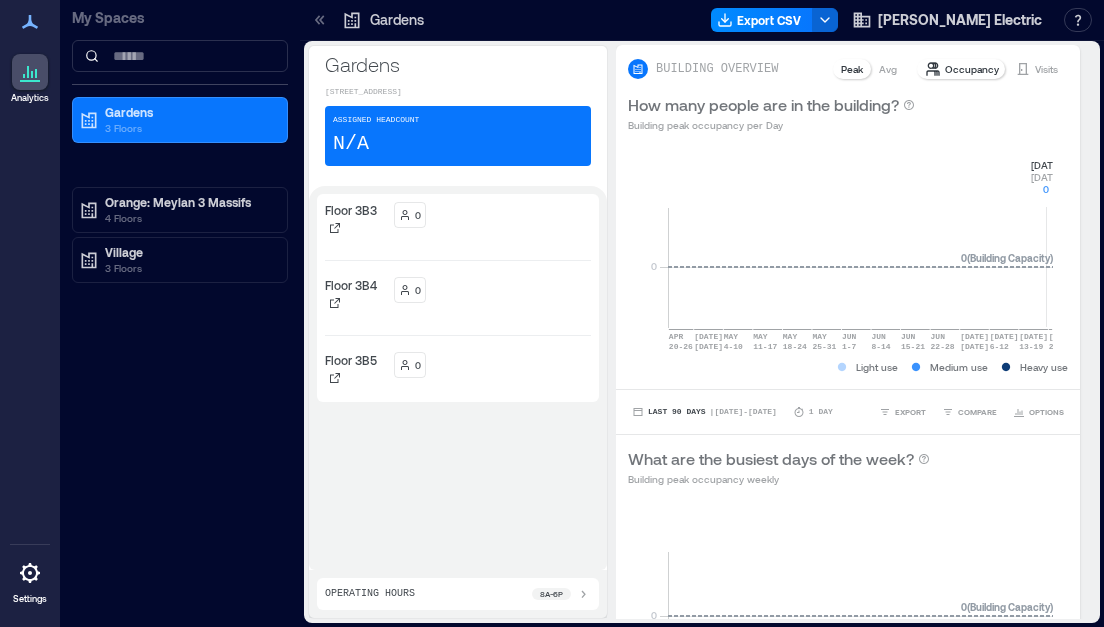 click on "My Spaces Gardens 3 Floors Orange: Meylan 3 Massifs 4 Floors Village 3 Floors" at bounding box center (180, 313) 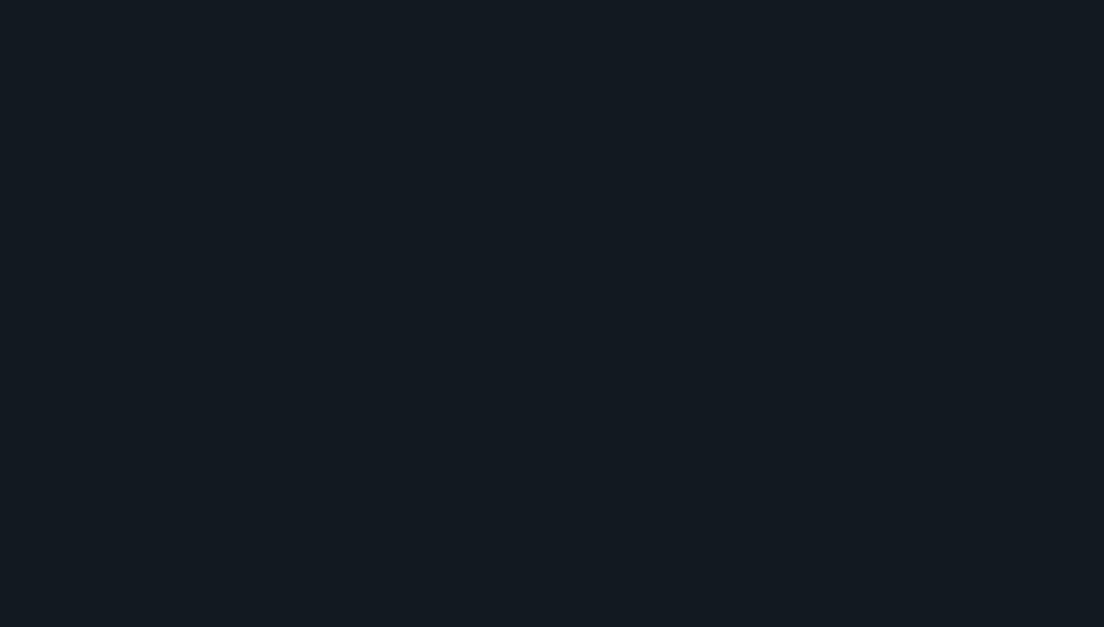 scroll, scrollTop: 0, scrollLeft: 0, axis: both 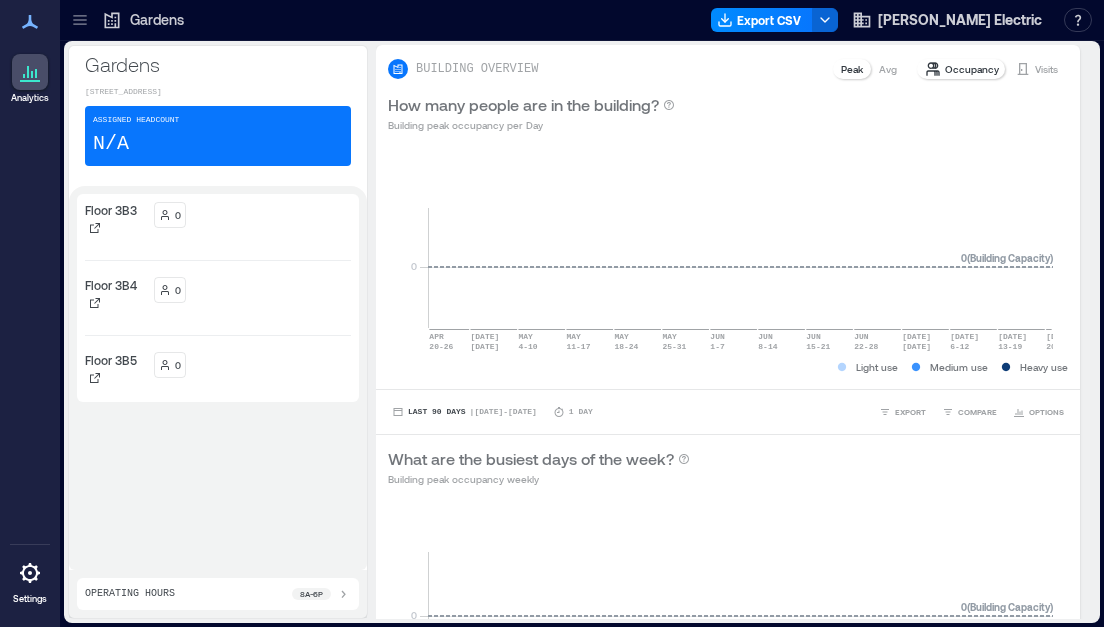 click 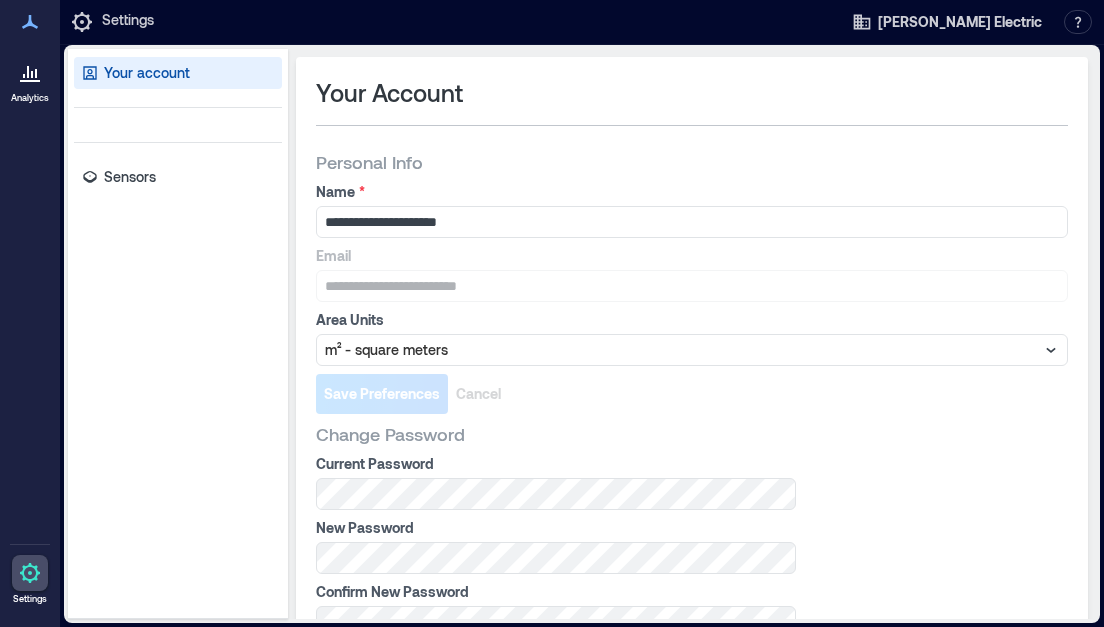 scroll, scrollTop: 86, scrollLeft: 0, axis: vertical 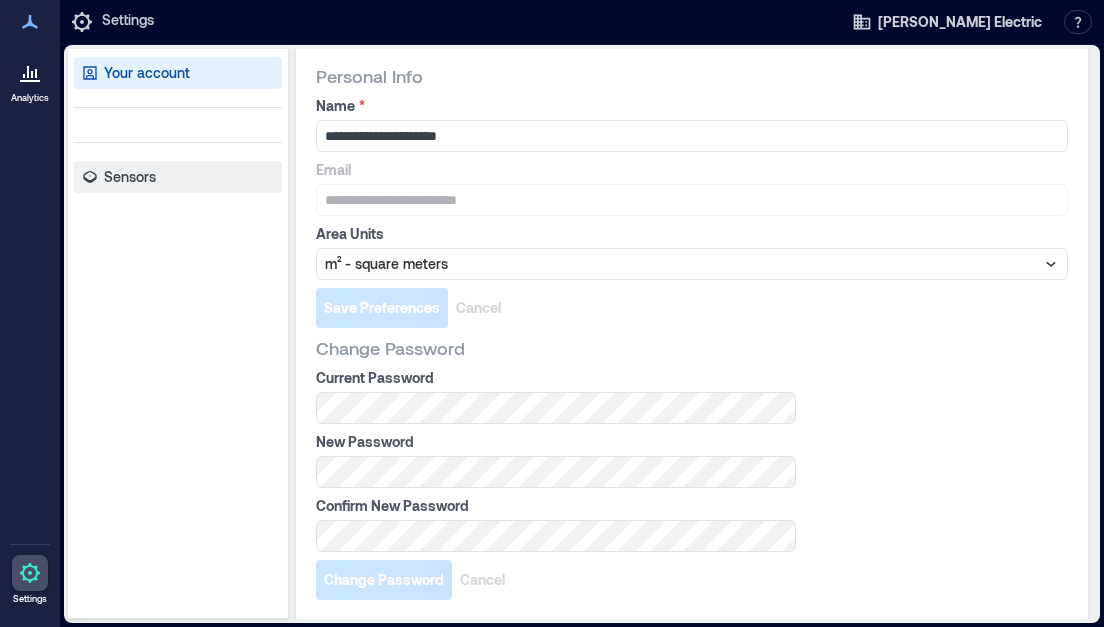 click on "Sensors" at bounding box center (130, 177) 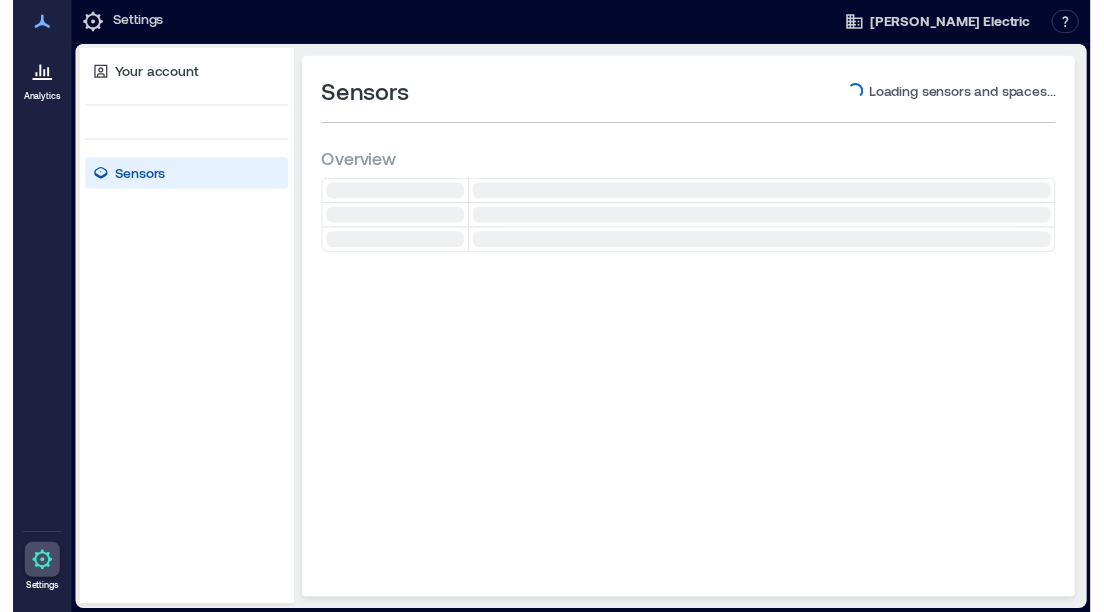 scroll, scrollTop: 0, scrollLeft: 0, axis: both 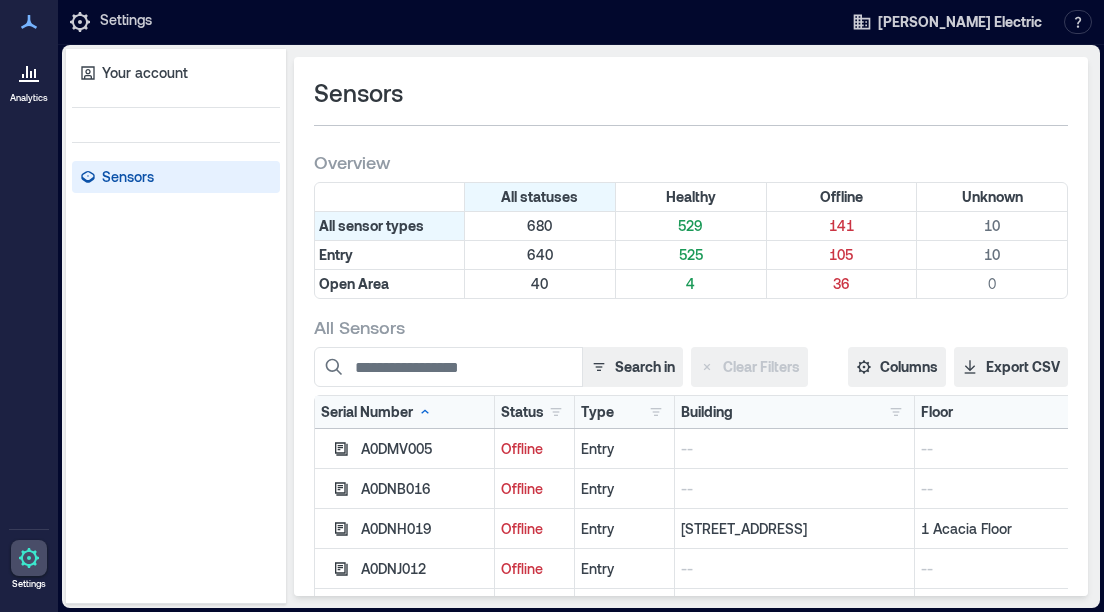 click 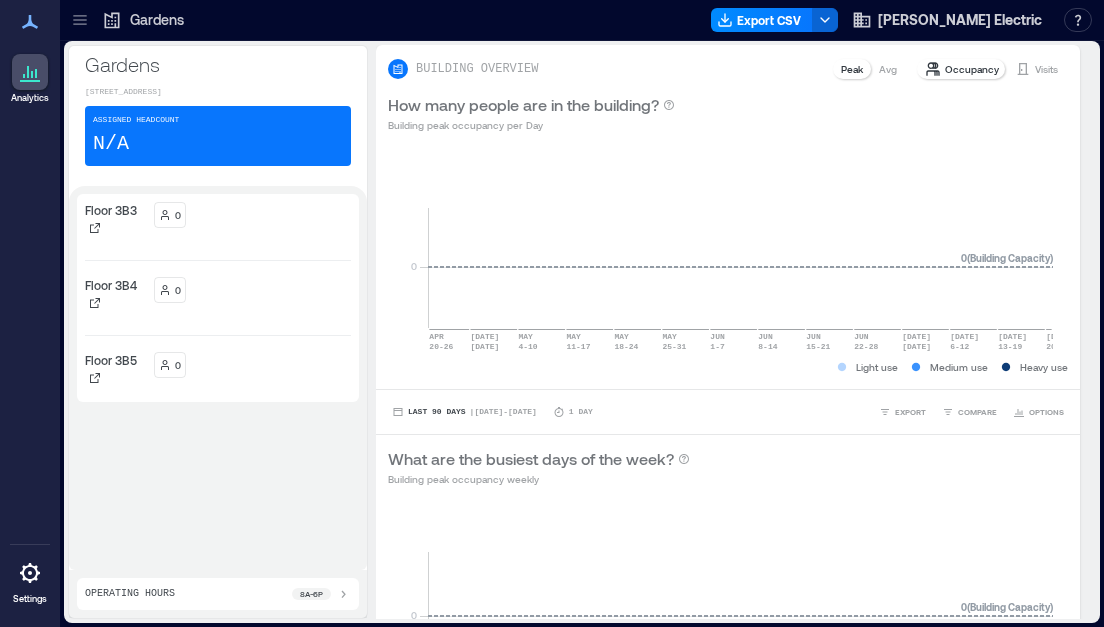 click 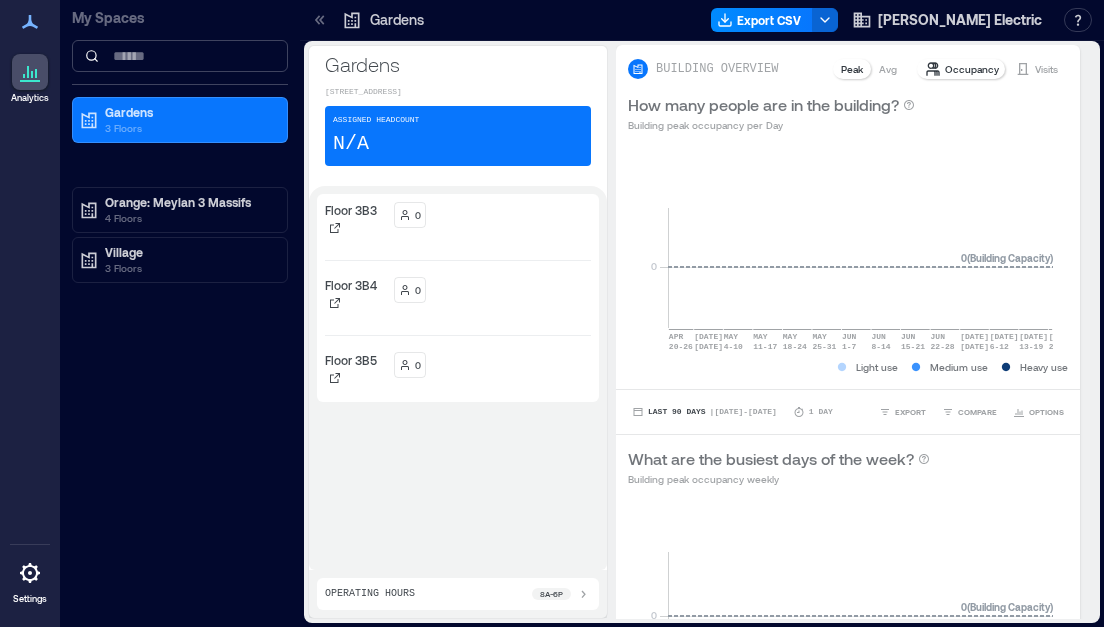 click at bounding box center (180, 56) 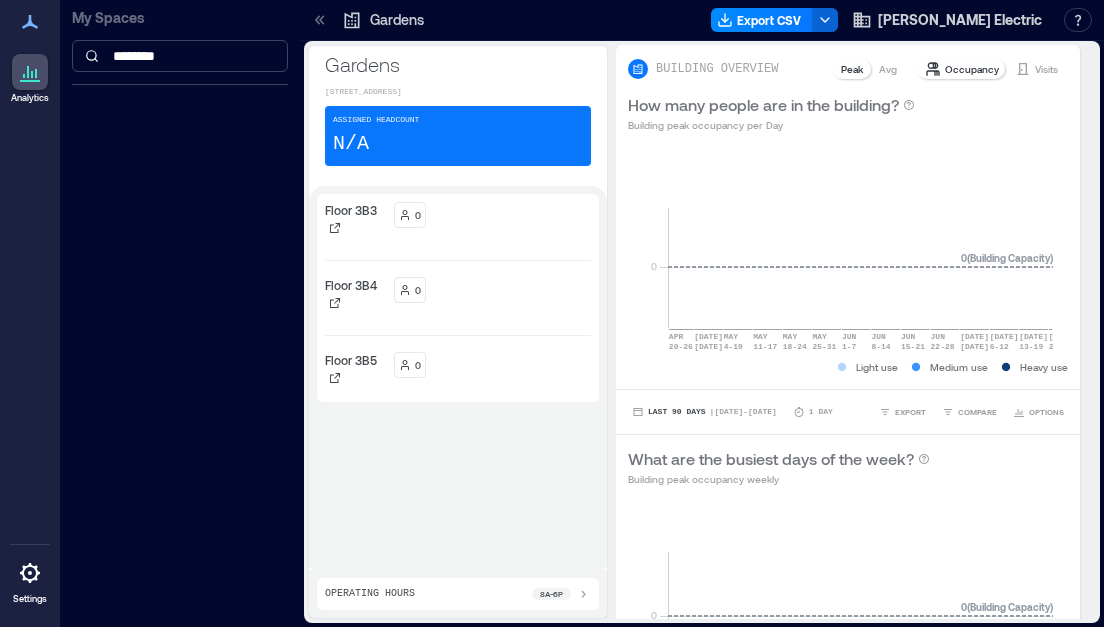type on "********" 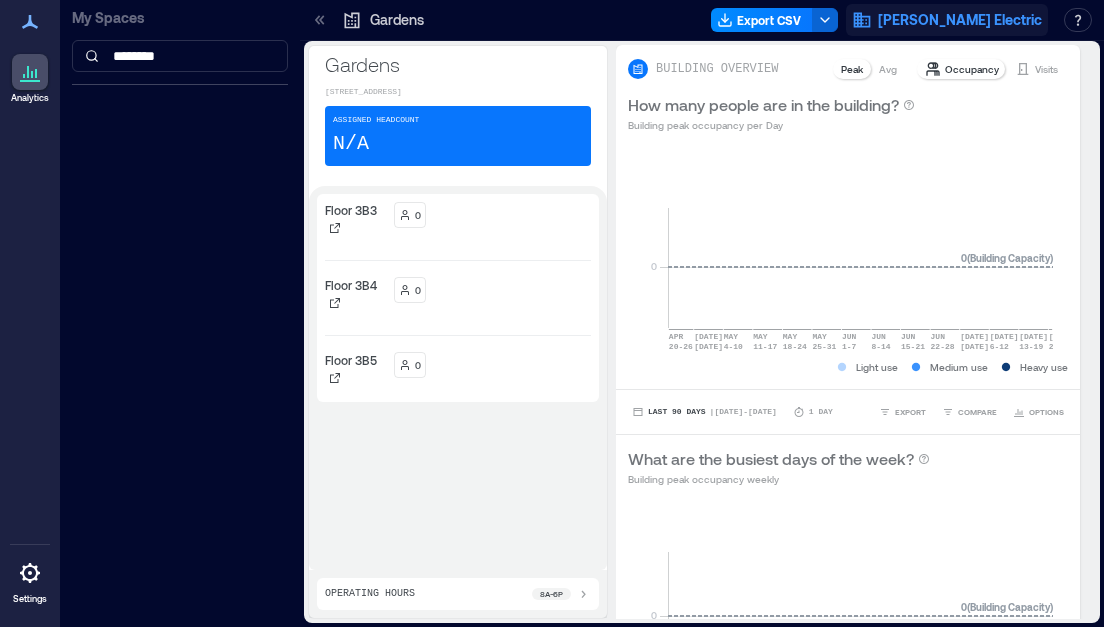 click on "Schneider Electric" at bounding box center (960, 20) 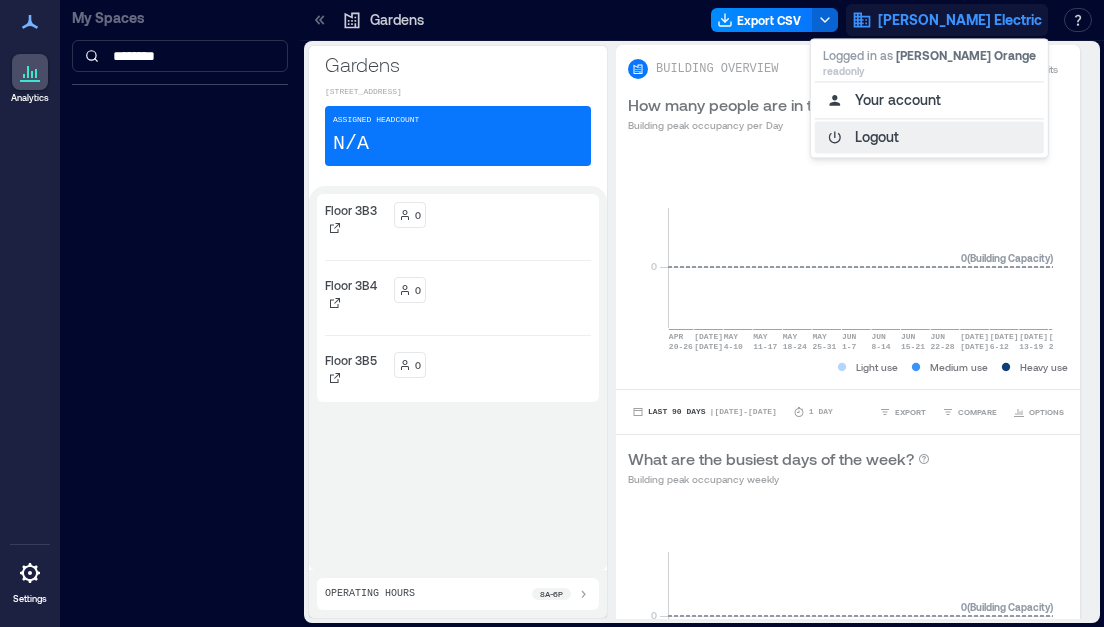 click on "Logout" at bounding box center [929, 137] 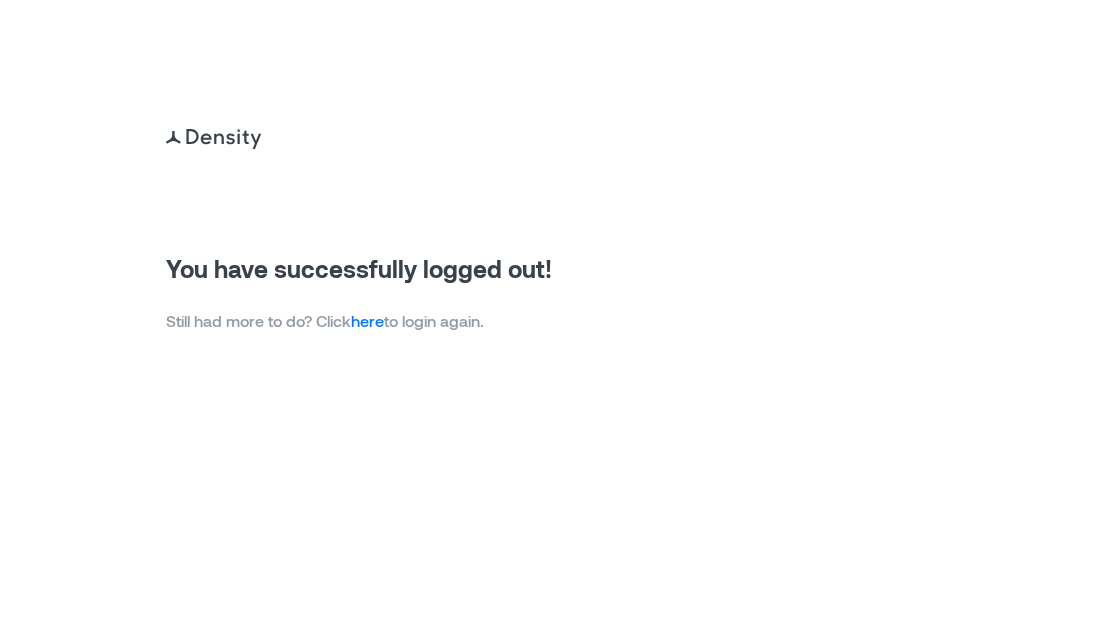 scroll, scrollTop: 0, scrollLeft: 0, axis: both 